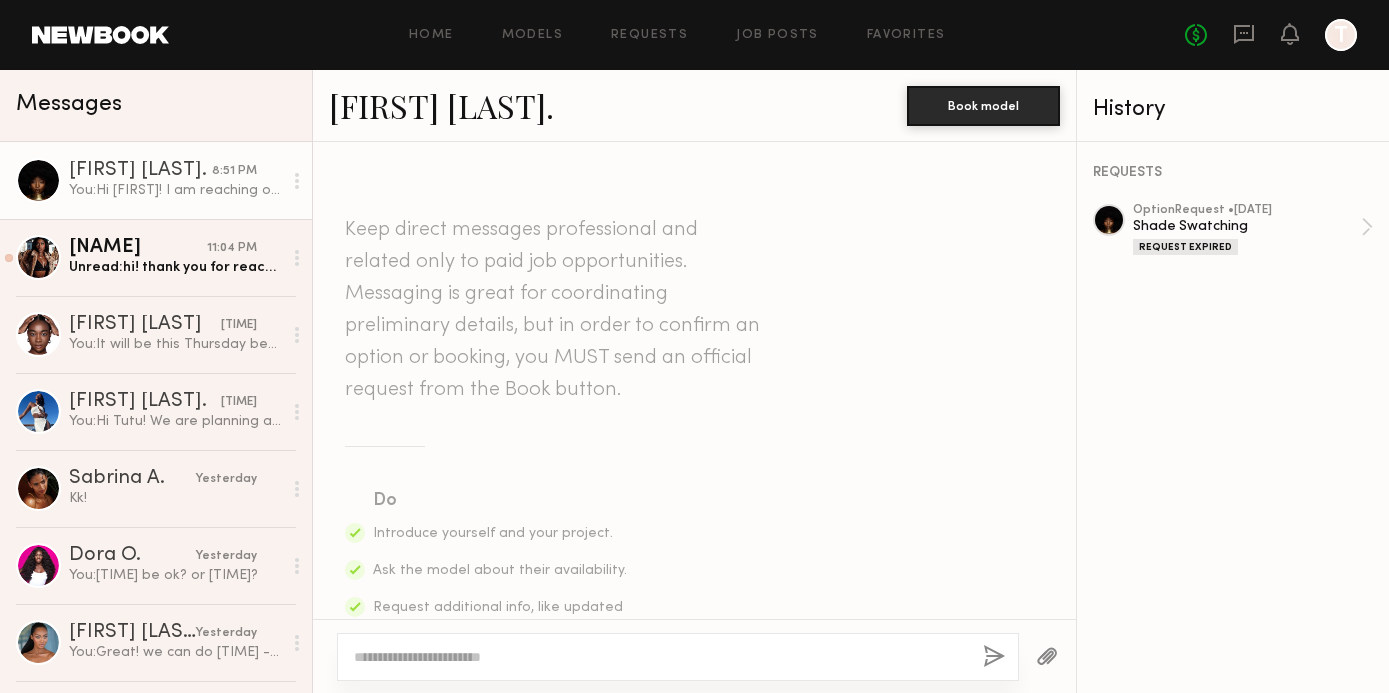 scroll, scrollTop: 0, scrollLeft: 0, axis: both 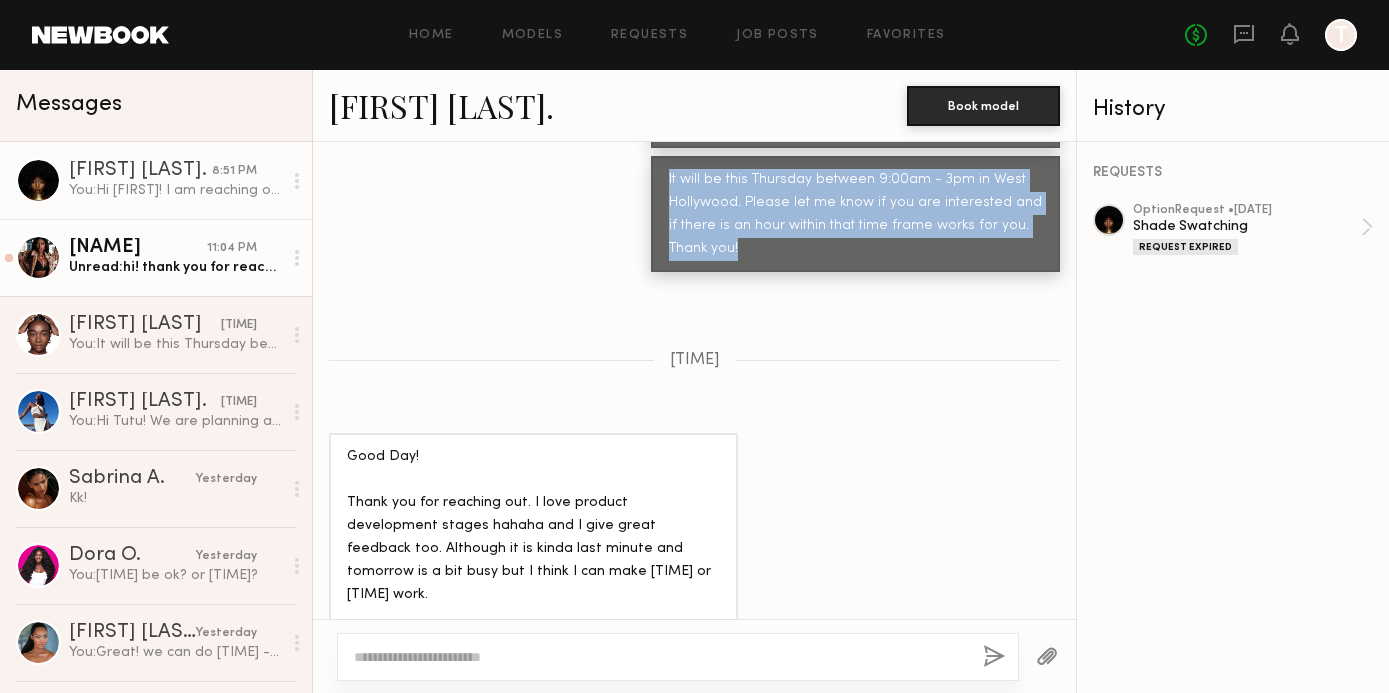 click on "11:04 PM" 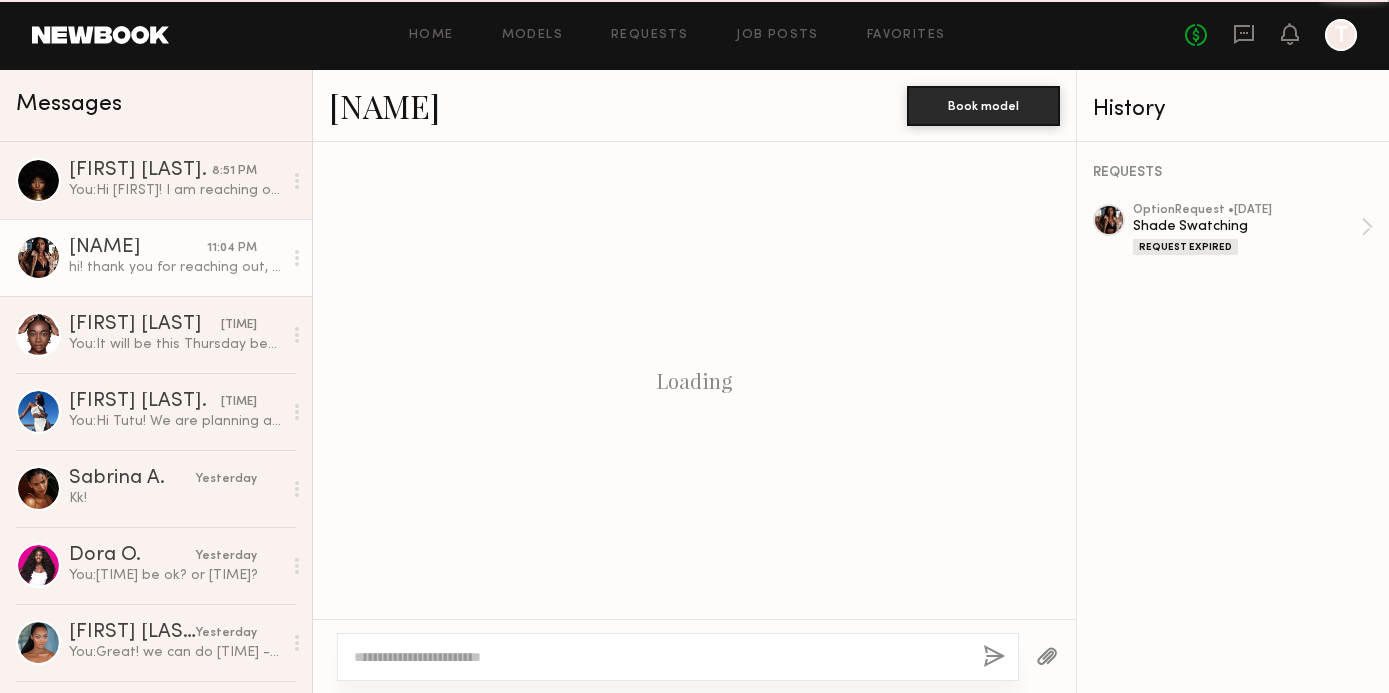 scroll, scrollTop: 913, scrollLeft: 0, axis: vertical 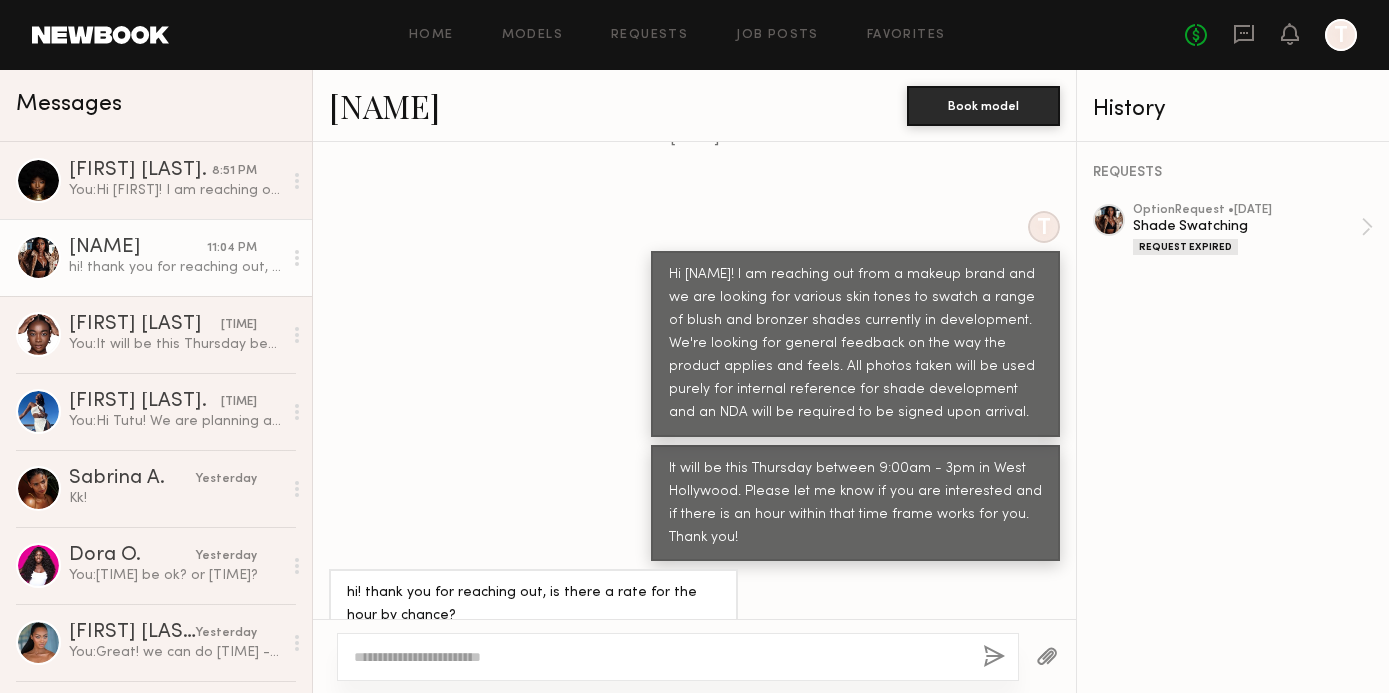 click 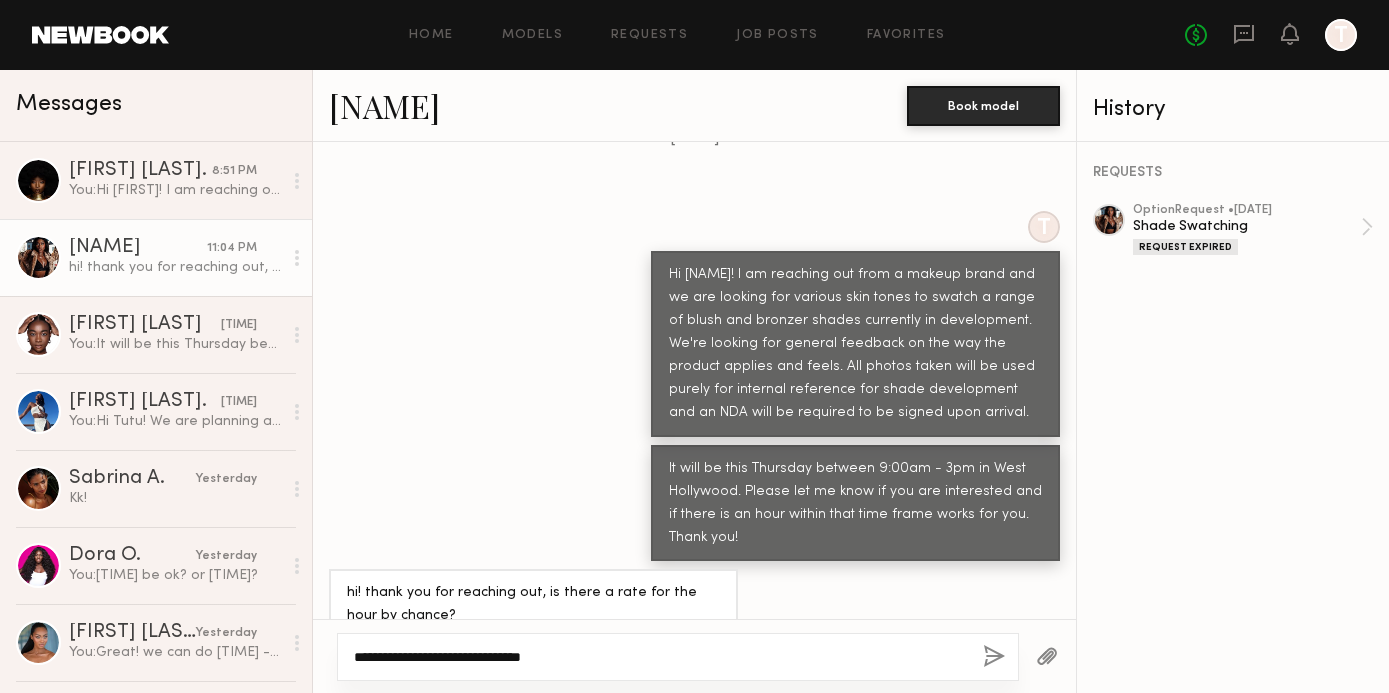 drag, startPoint x: 565, startPoint y: 658, endPoint x: 535, endPoint y: 663, distance: 30.413813 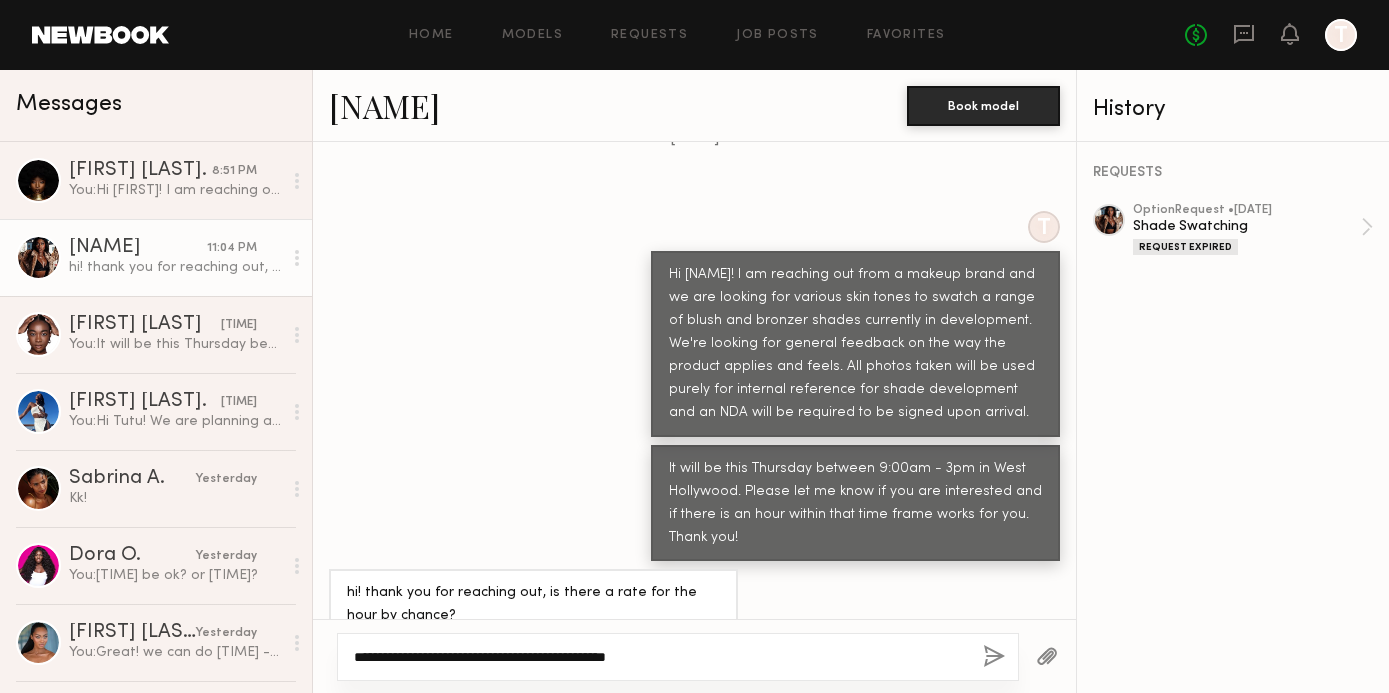drag, startPoint x: 669, startPoint y: 654, endPoint x: 441, endPoint y: 657, distance: 228.01973 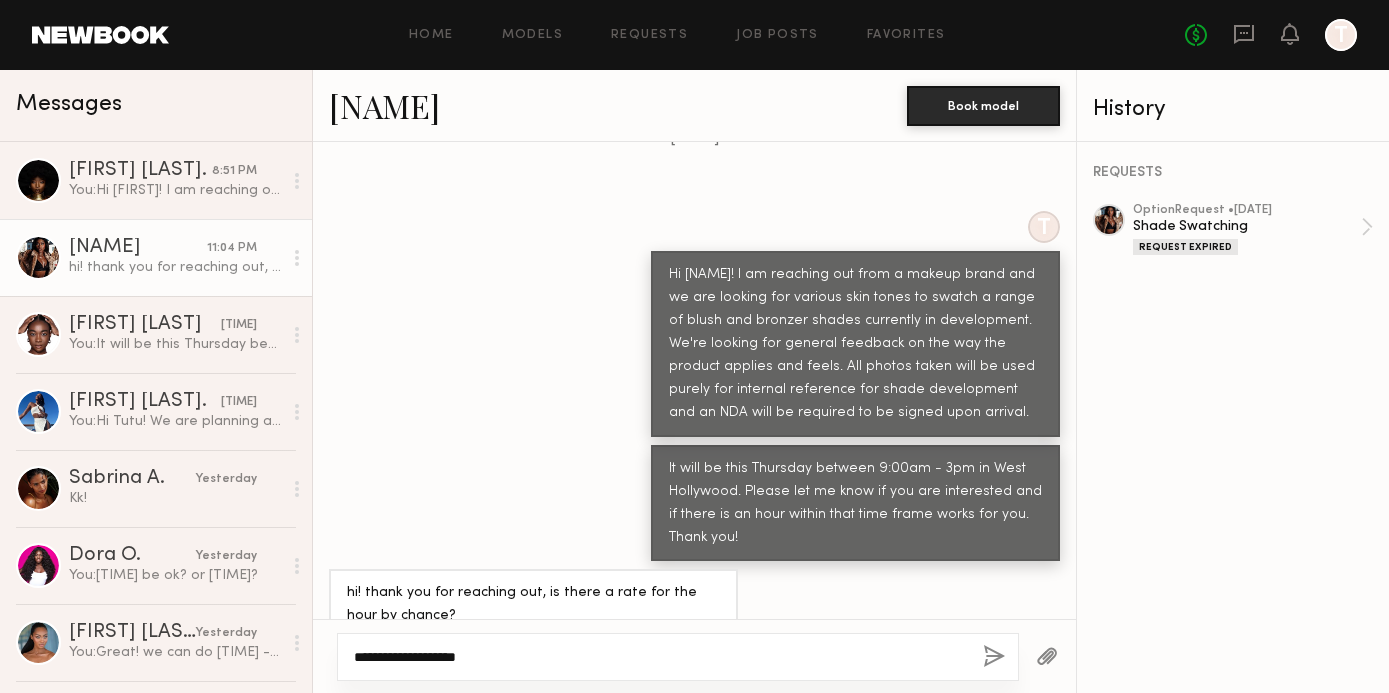 drag, startPoint x: 503, startPoint y: 658, endPoint x: 438, endPoint y: 656, distance: 65.03076 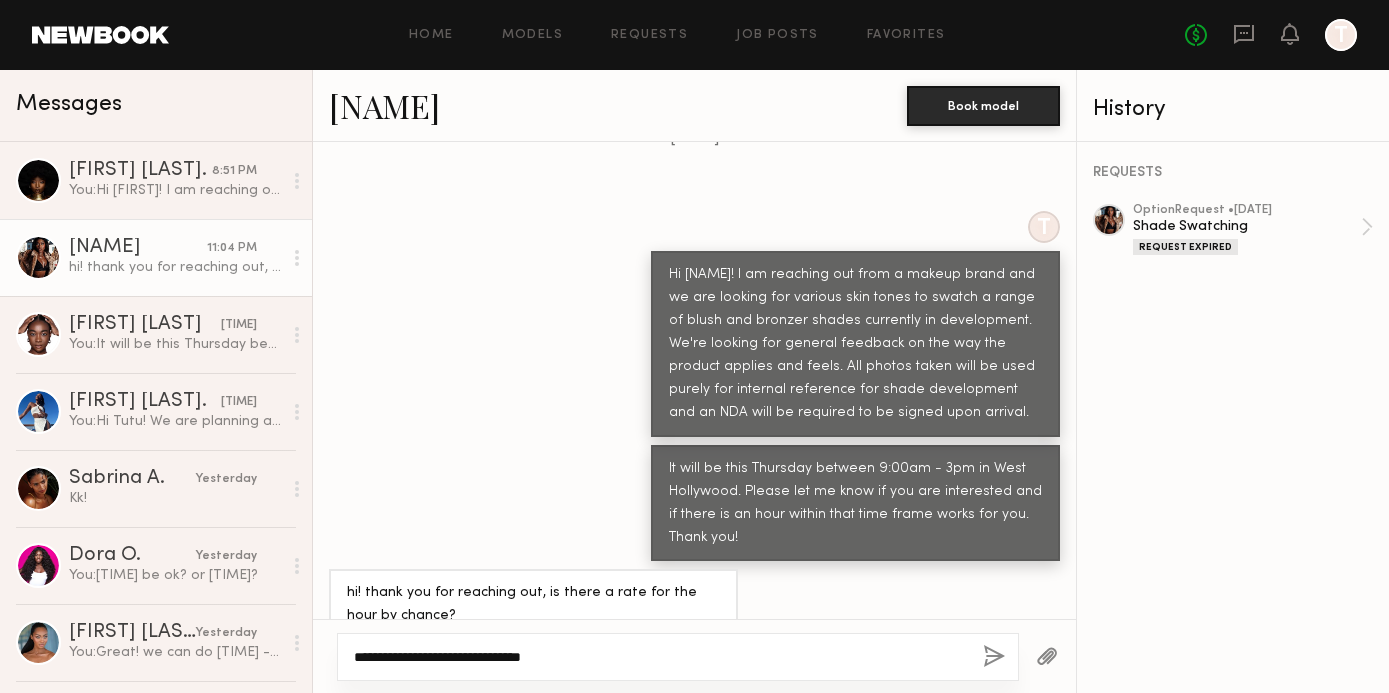 click on "**********" 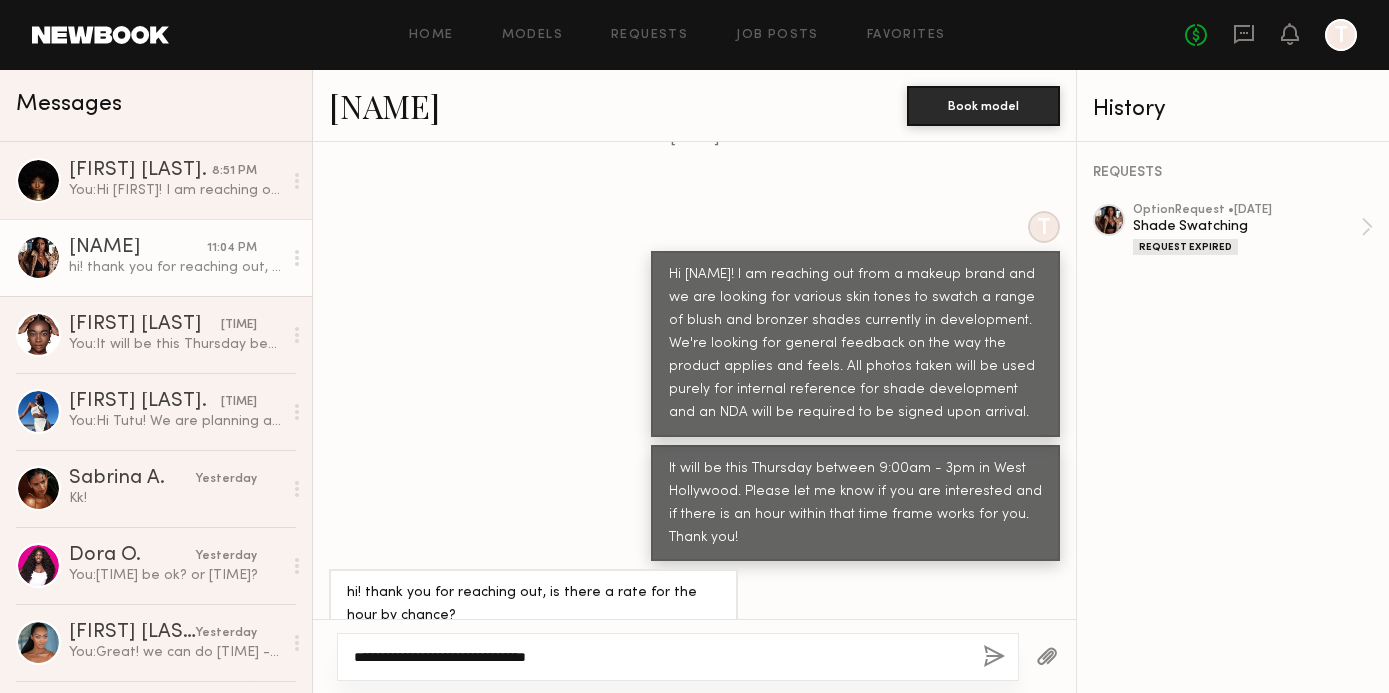 click on "**********" 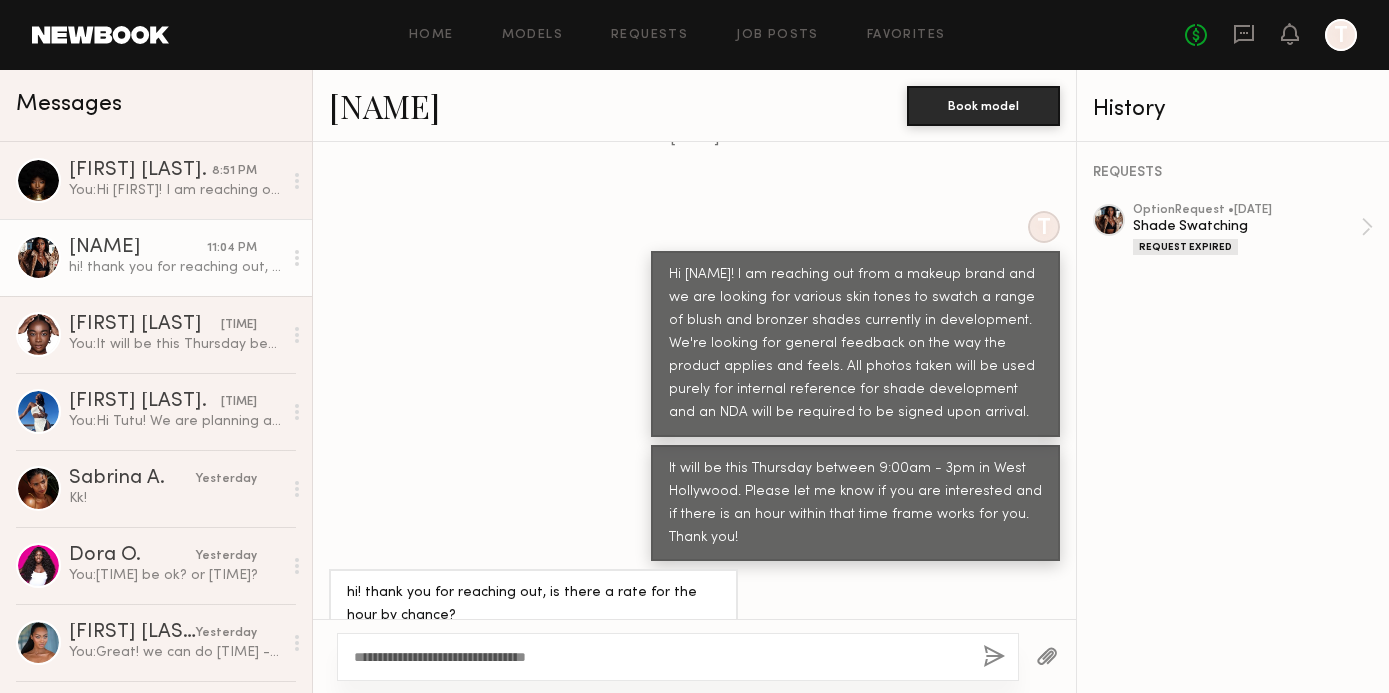 click 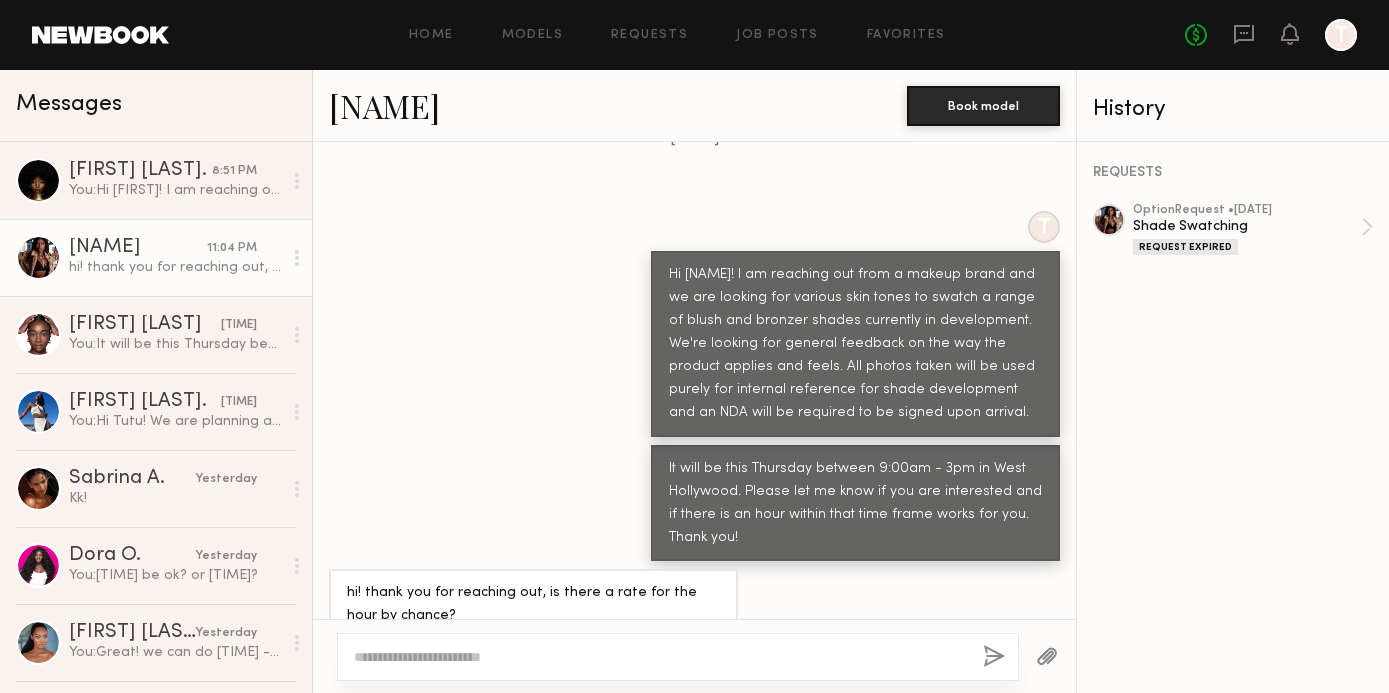 scroll, scrollTop: 1313, scrollLeft: 0, axis: vertical 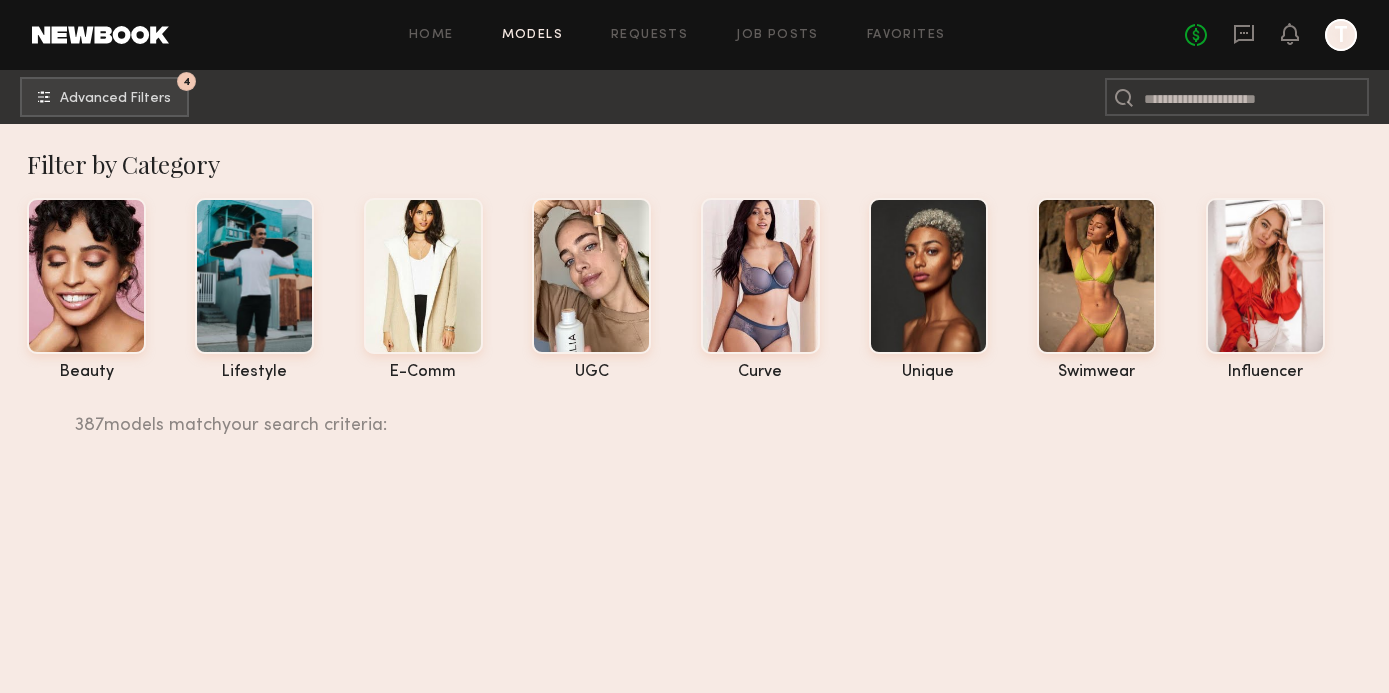 drag, startPoint x: 0, startPoint y: 0, endPoint x: 1243, endPoint y: 32, distance: 1243.4119 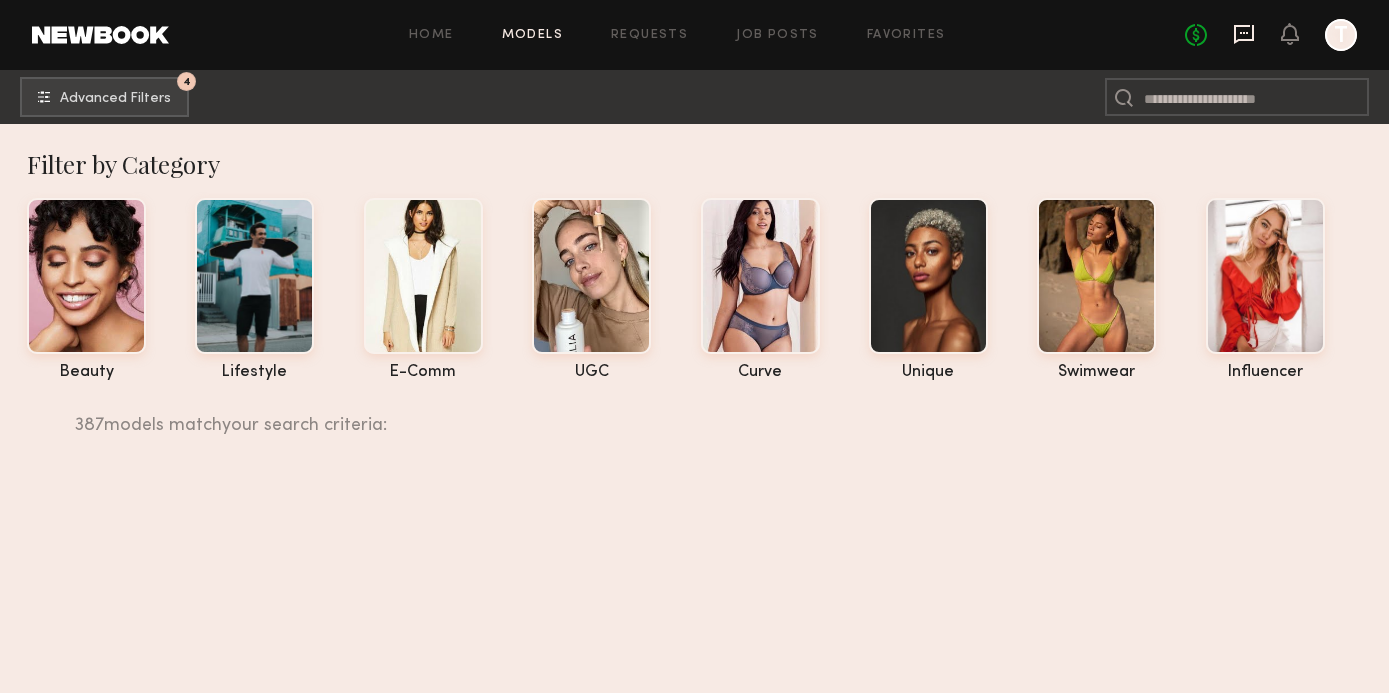 scroll, scrollTop: 0, scrollLeft: 0, axis: both 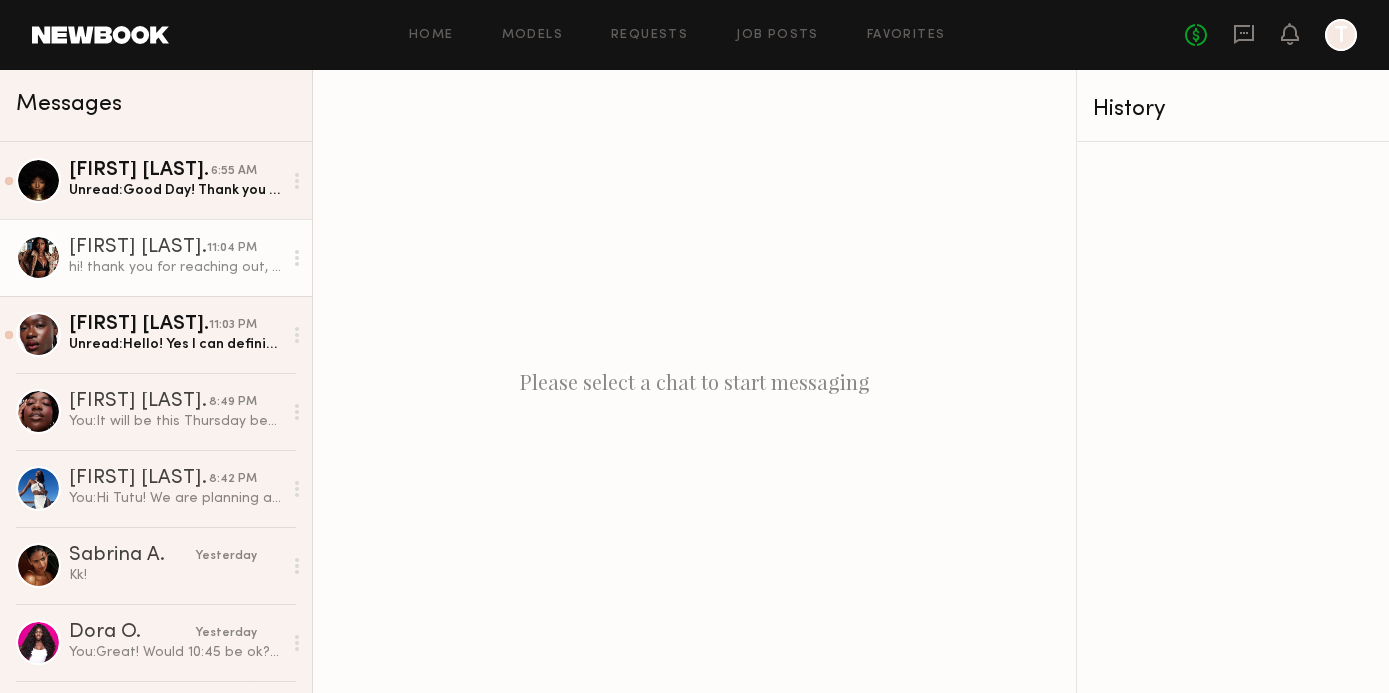 click on "[FIRST] [LAST]." 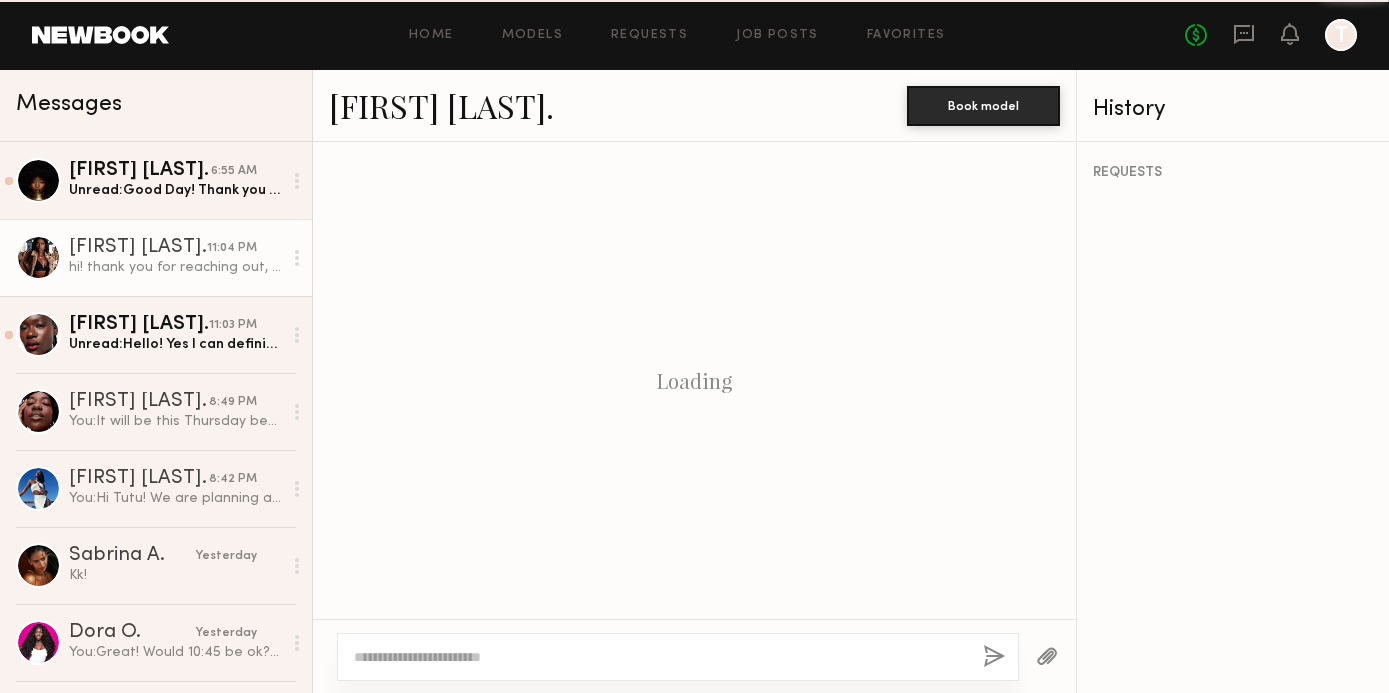scroll, scrollTop: 913, scrollLeft: 0, axis: vertical 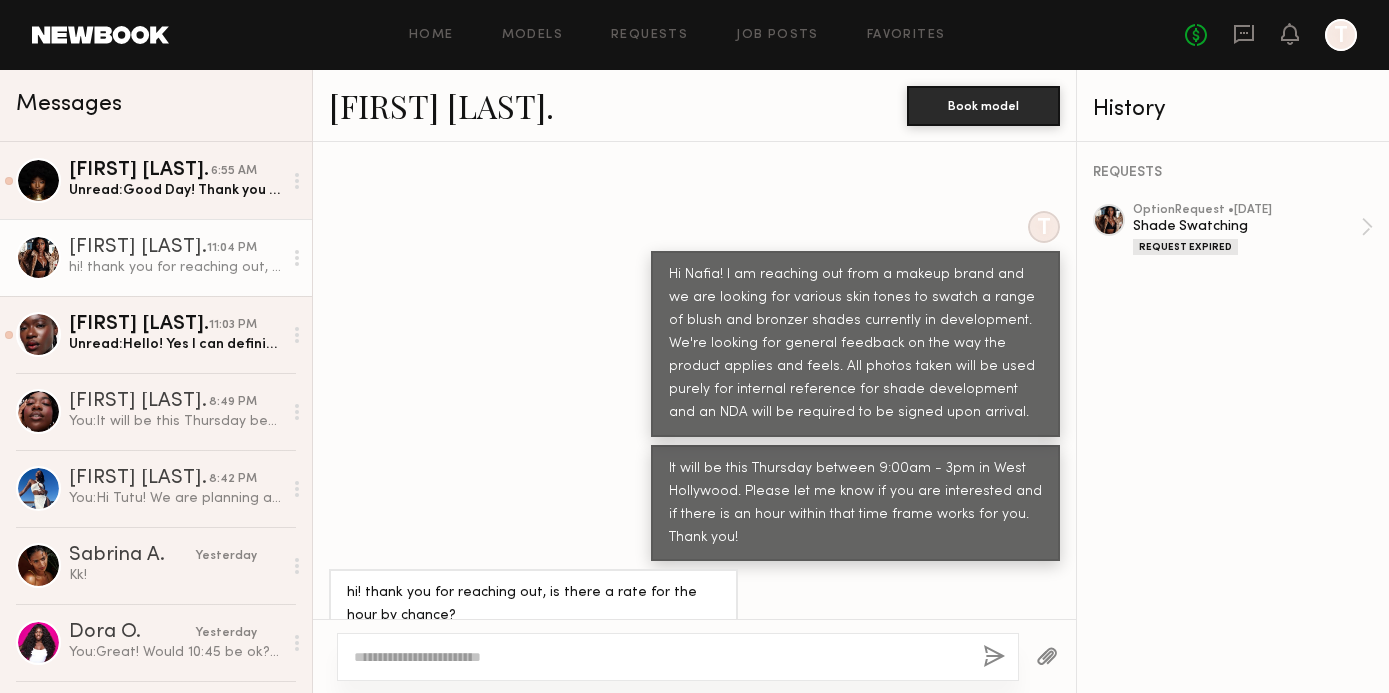 click on "[FIRST] [LAST]." 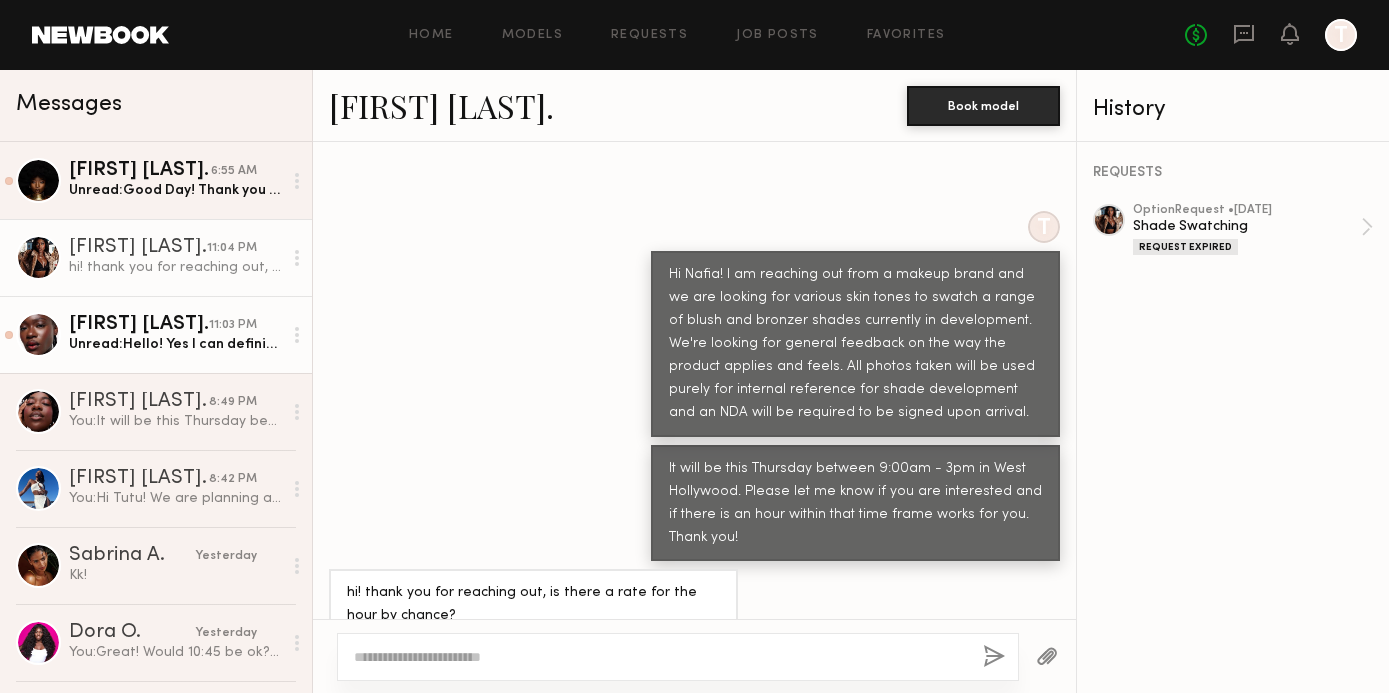 click on "[FIRST] [LAST]." 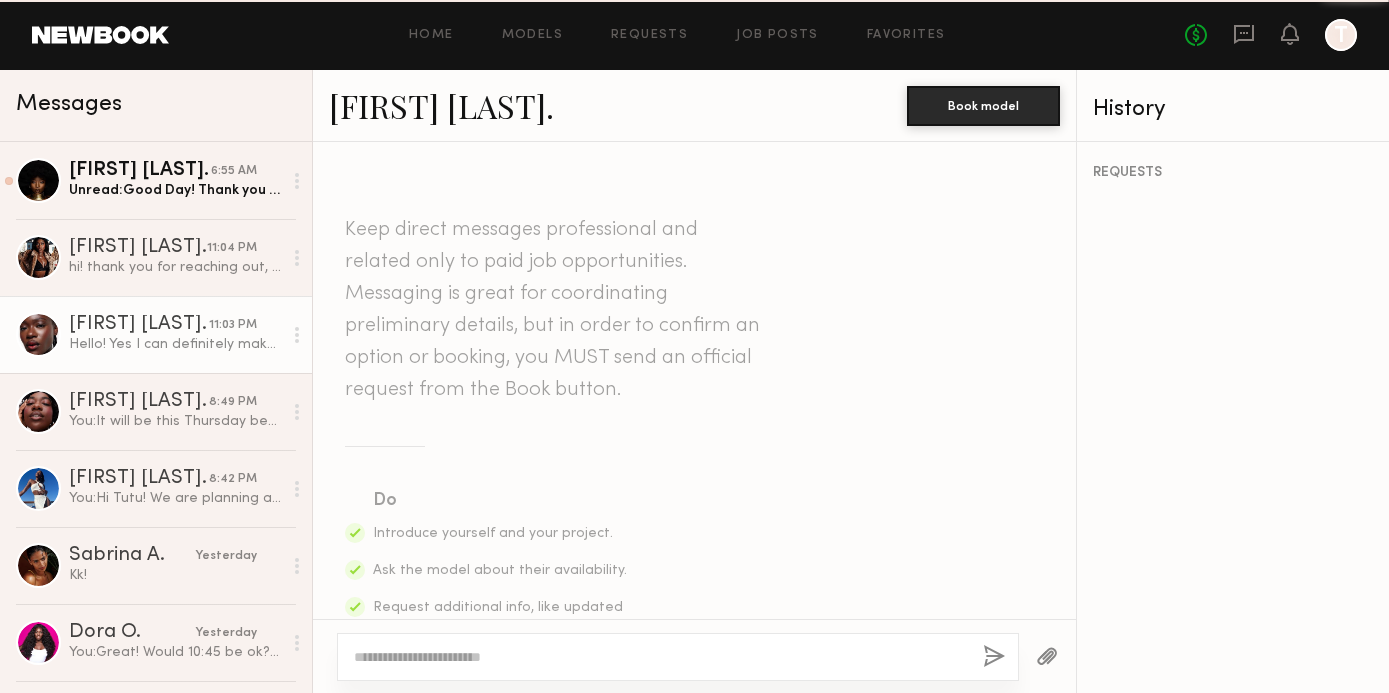 scroll, scrollTop: 936, scrollLeft: 0, axis: vertical 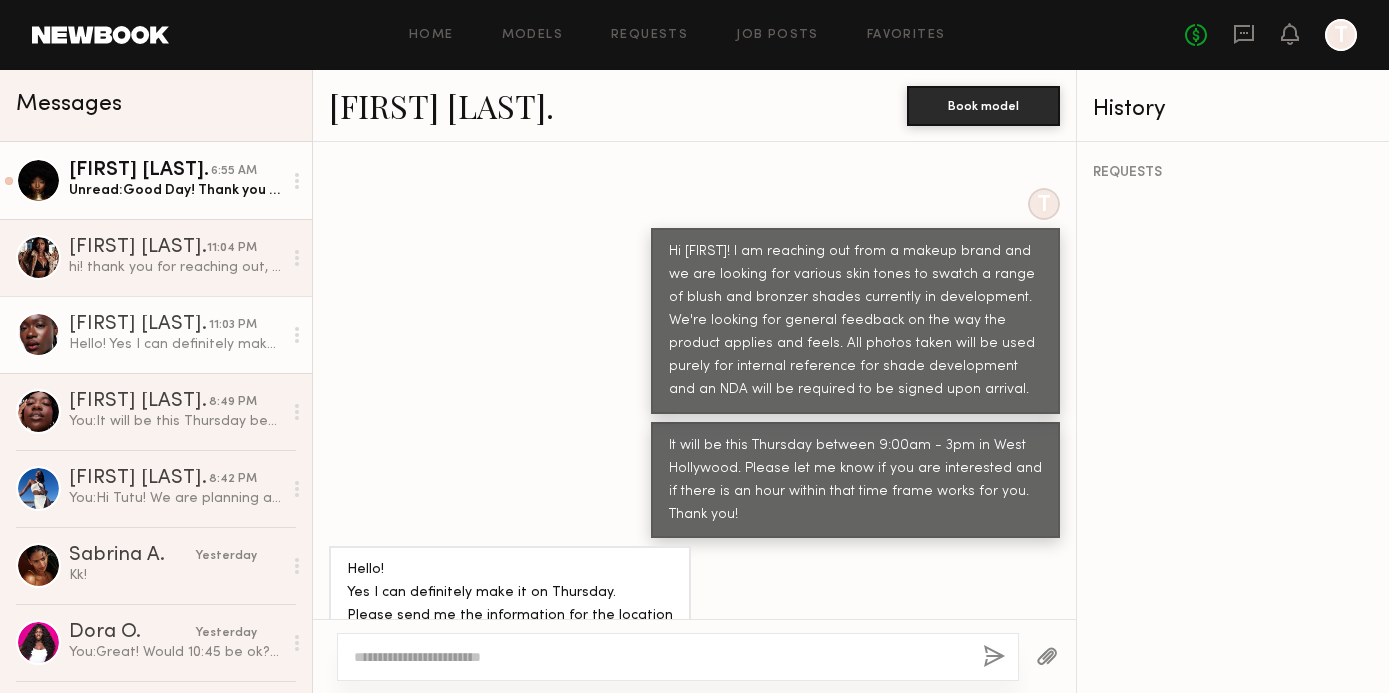 click on "[FIRST] [LAST]." 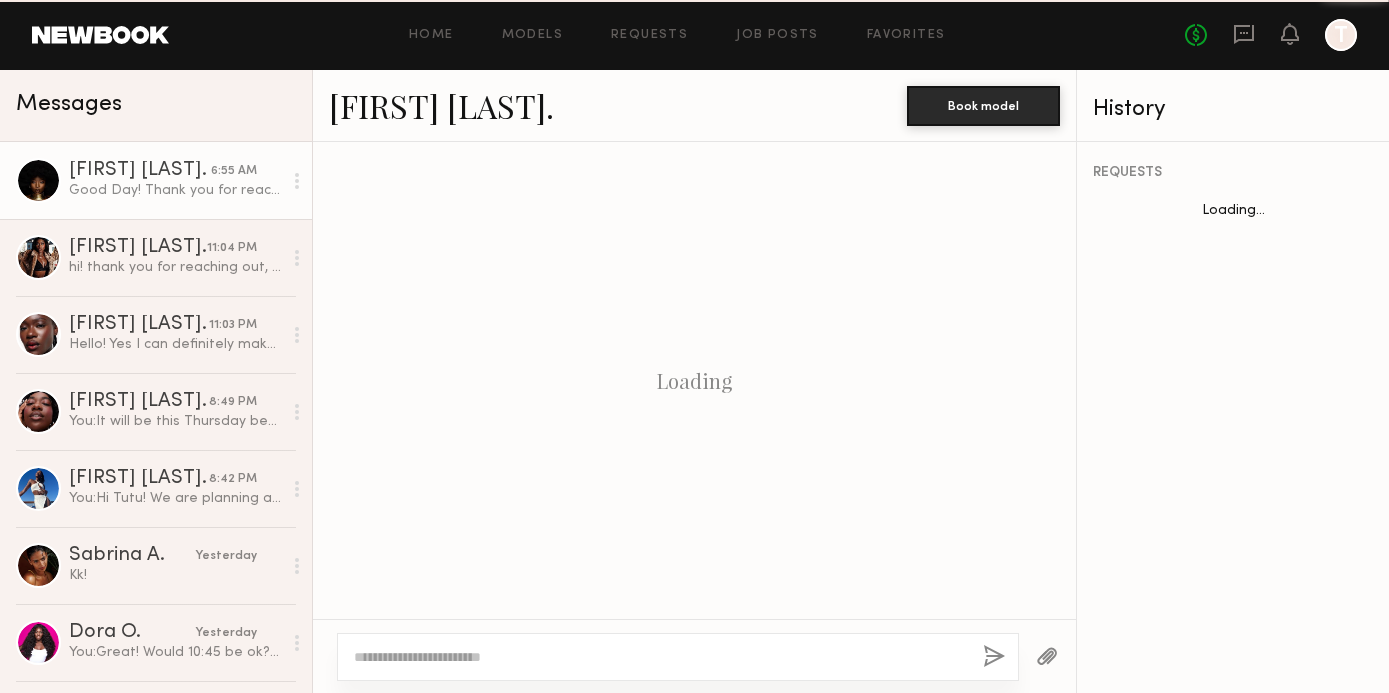 scroll, scrollTop: 1202, scrollLeft: 0, axis: vertical 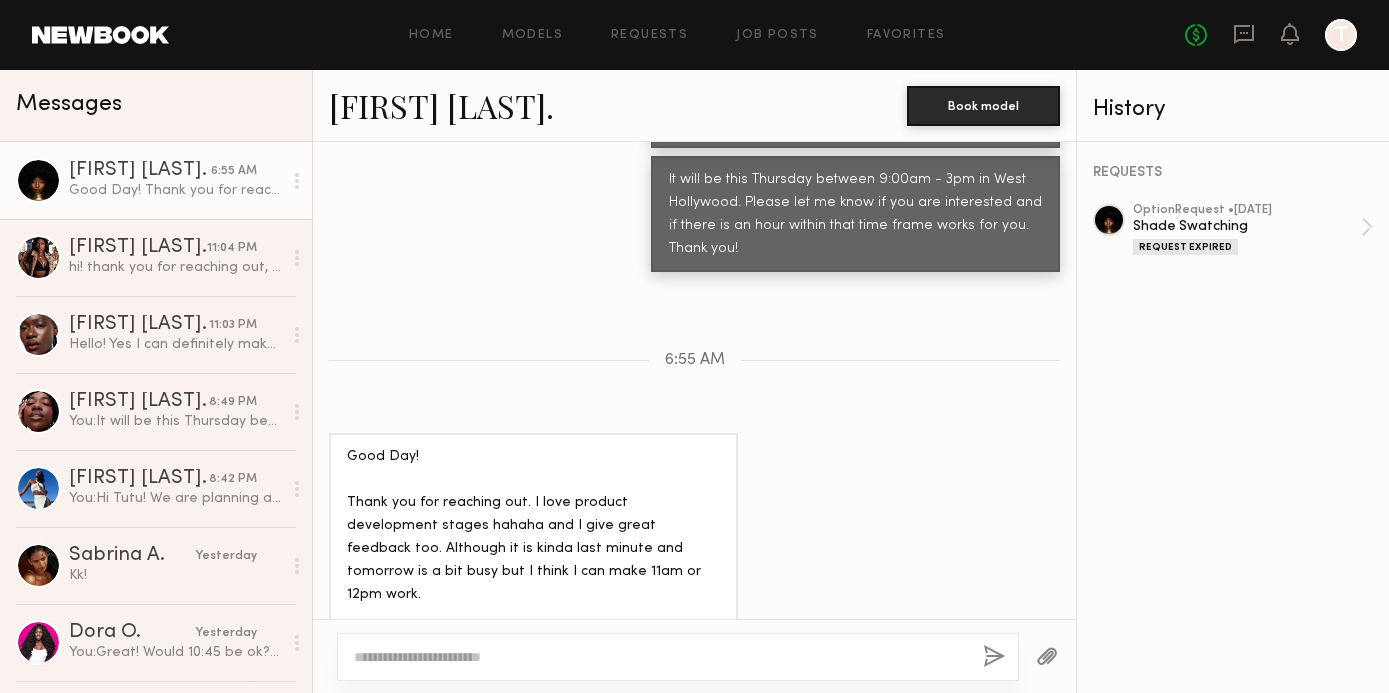 click 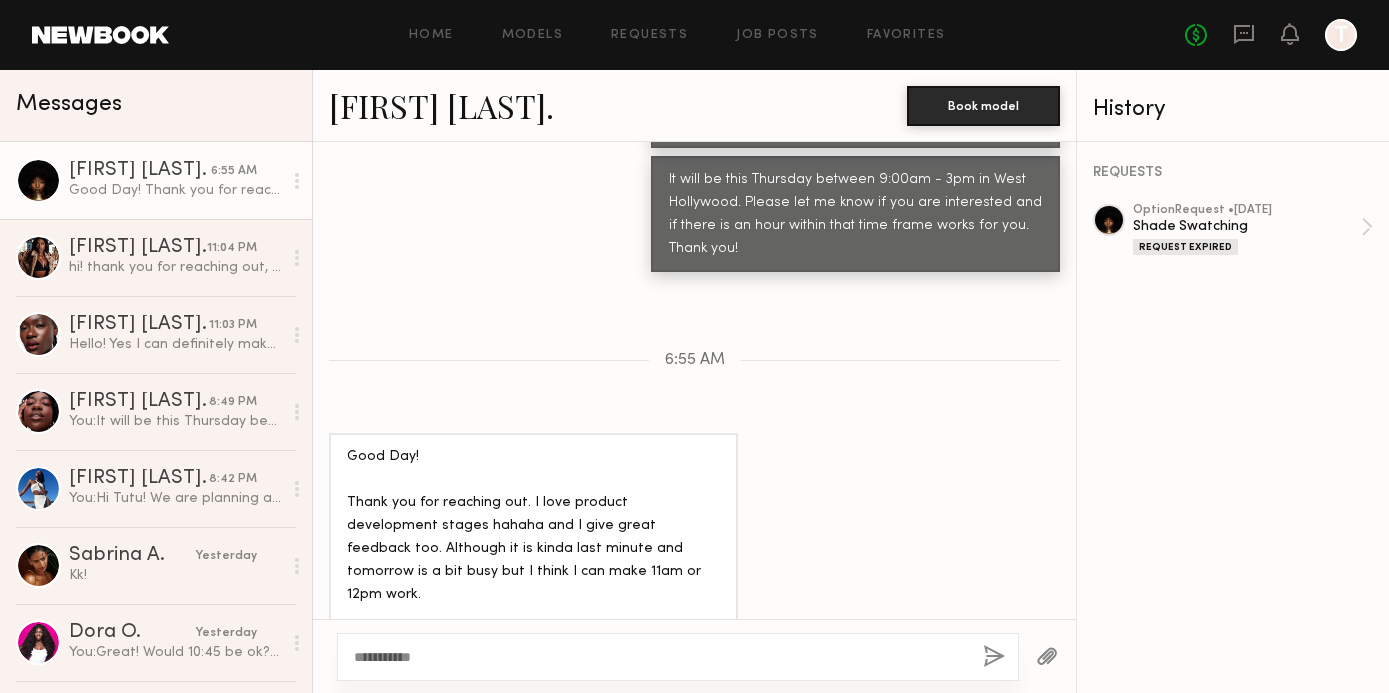 type on "*********" 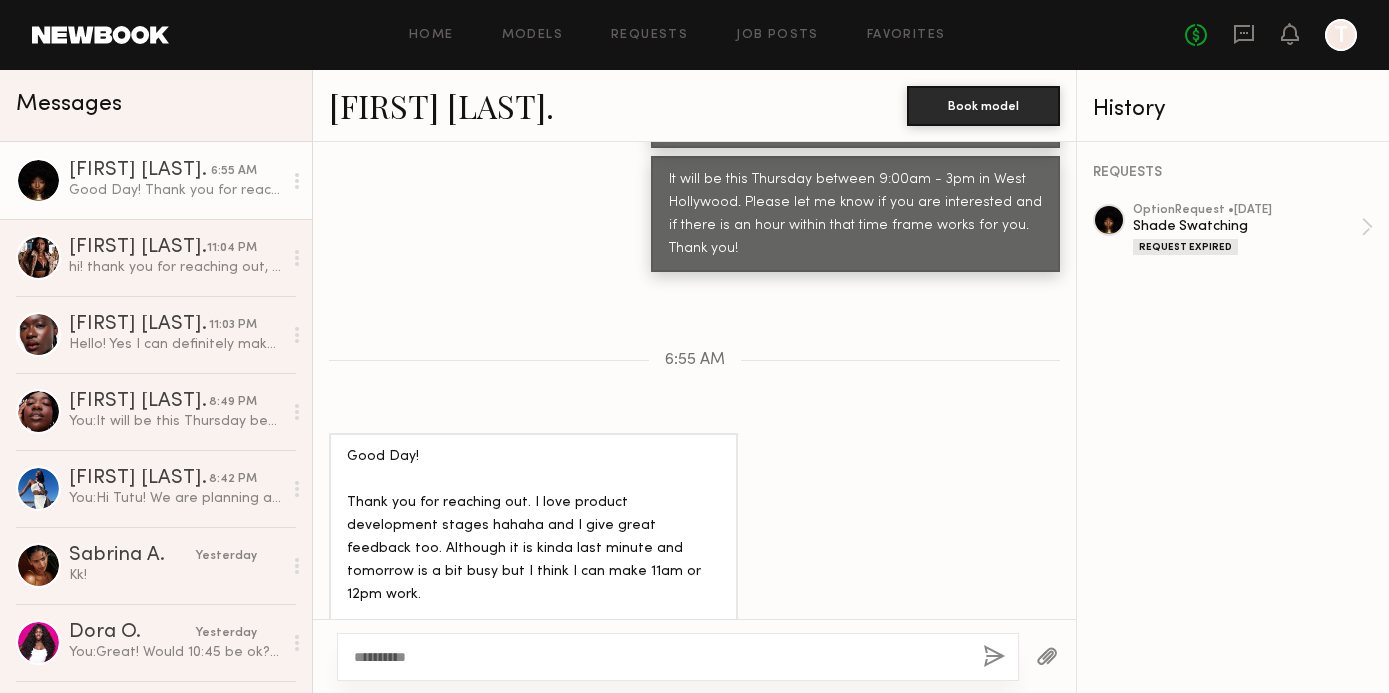 drag, startPoint x: 429, startPoint y: 659, endPoint x: 321, endPoint y: 655, distance: 108.07405 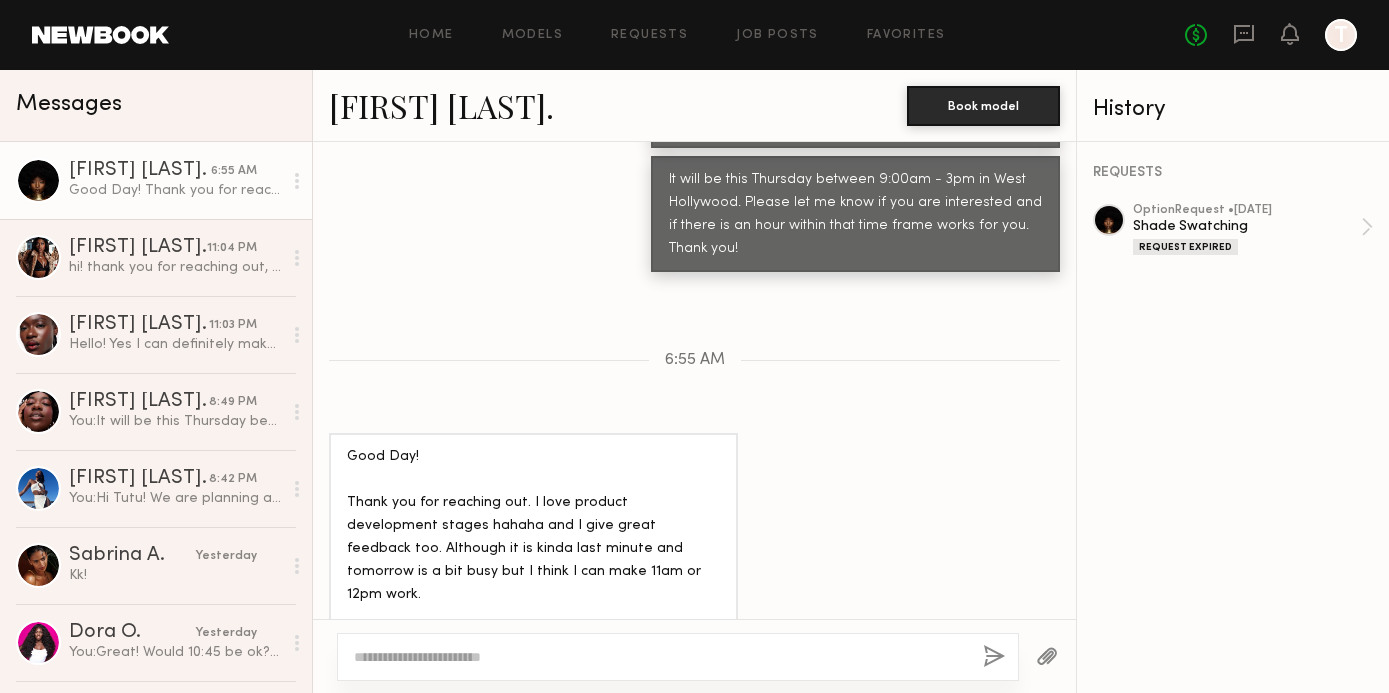 click 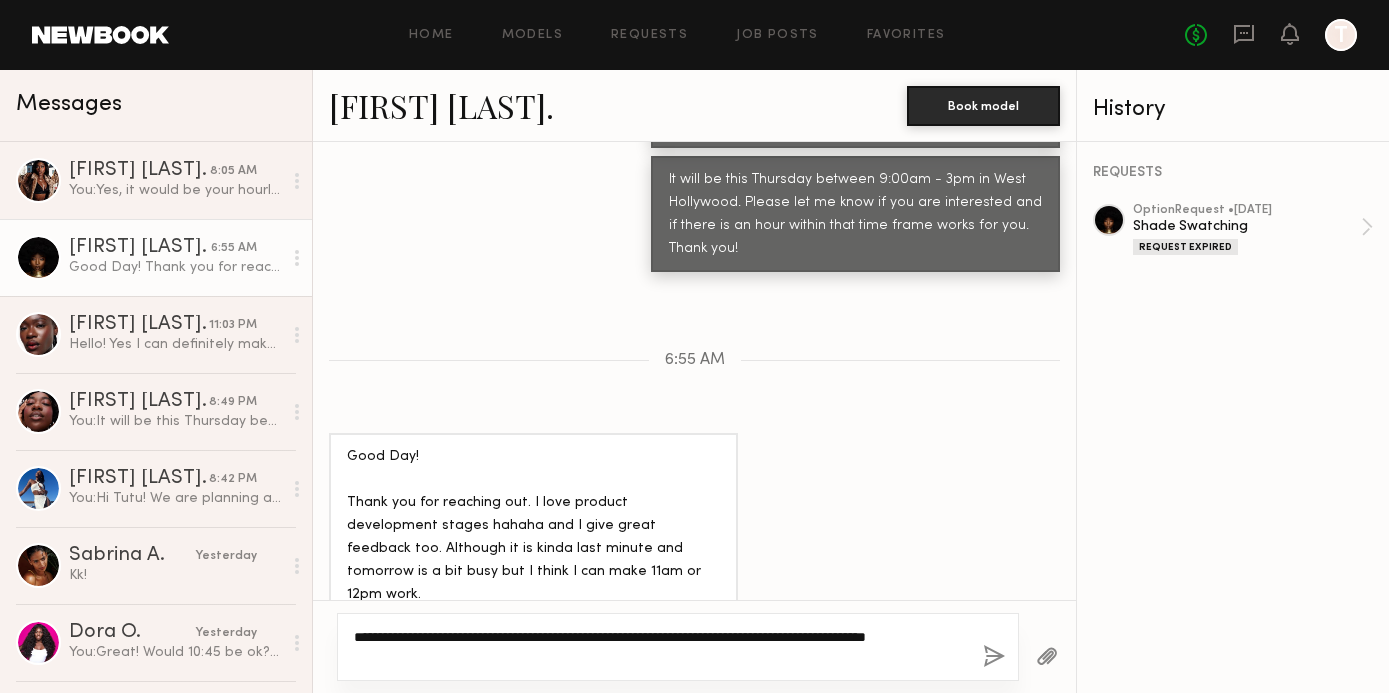 click on "**********" 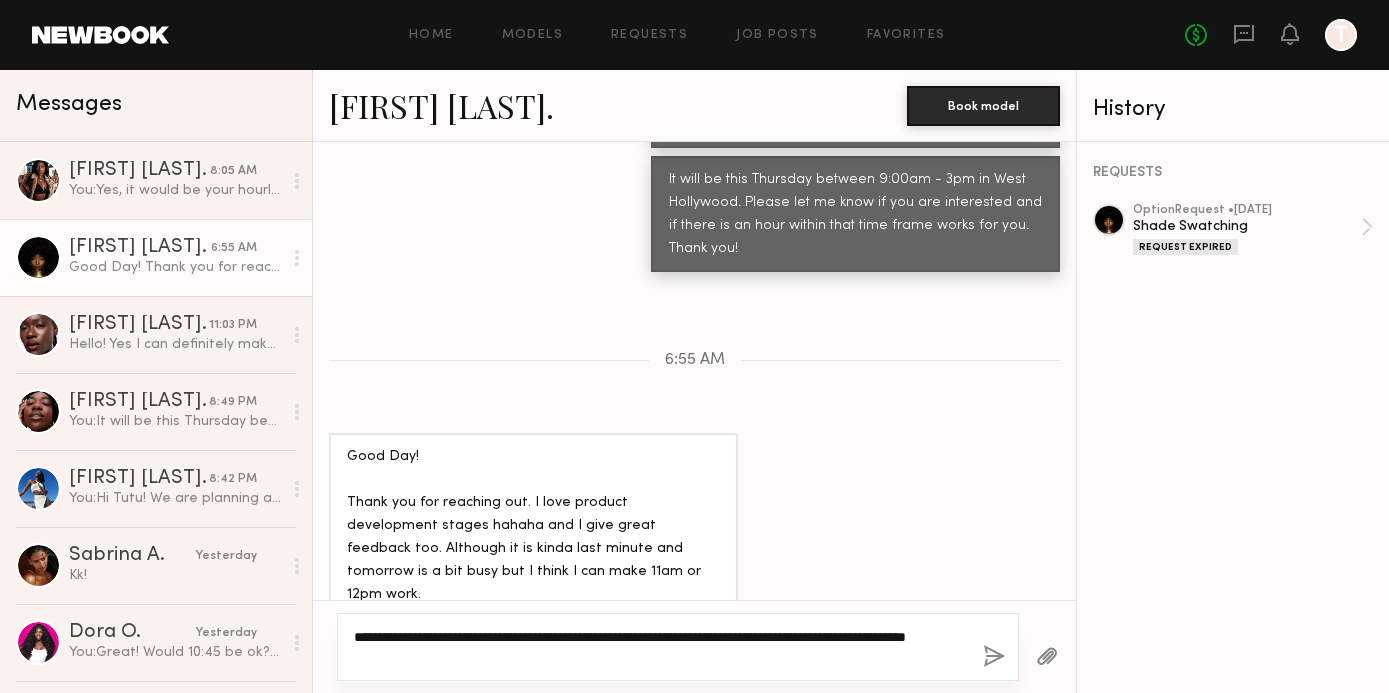 click on "**********" 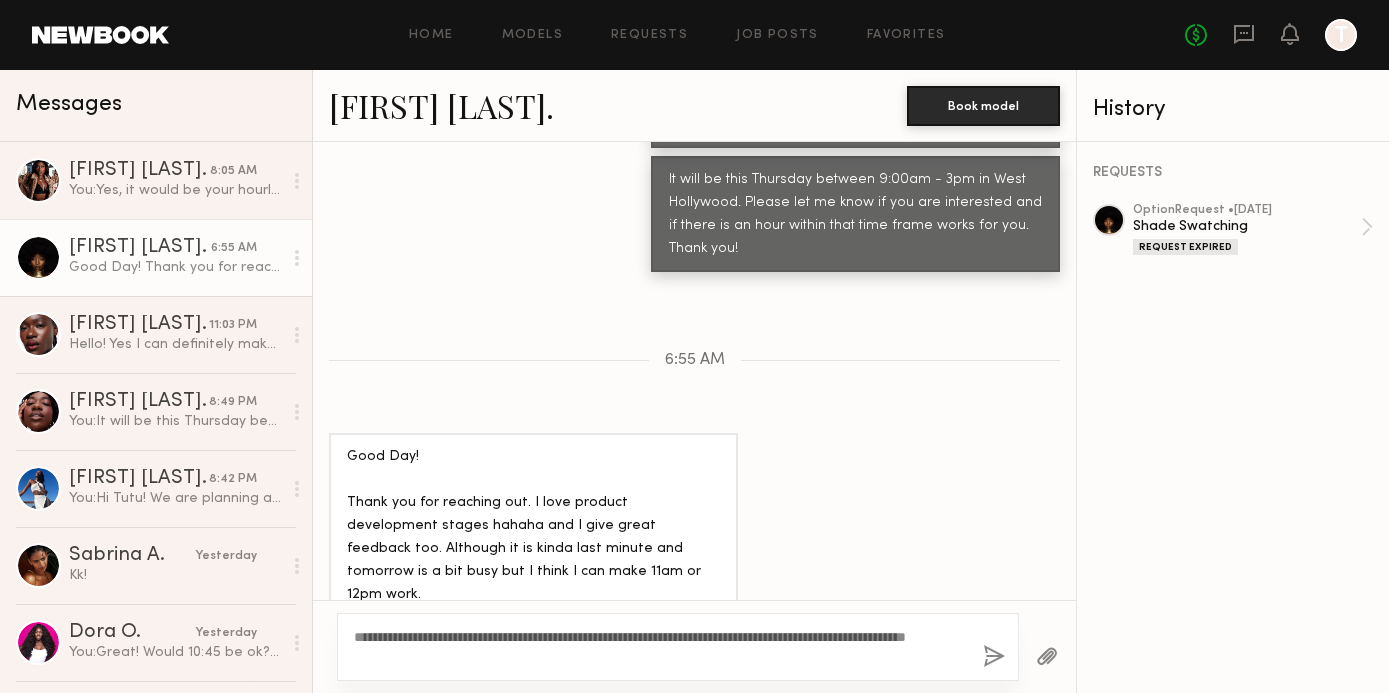 click 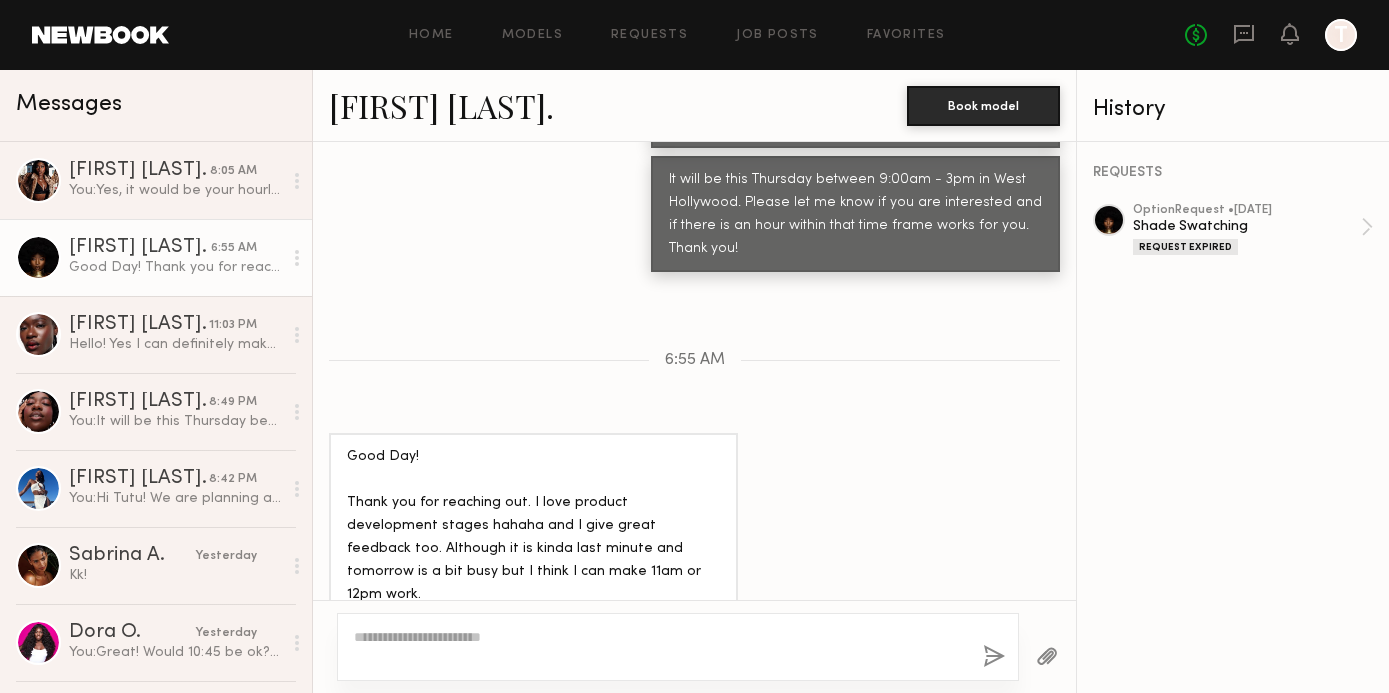 scroll, scrollTop: 1473, scrollLeft: 0, axis: vertical 